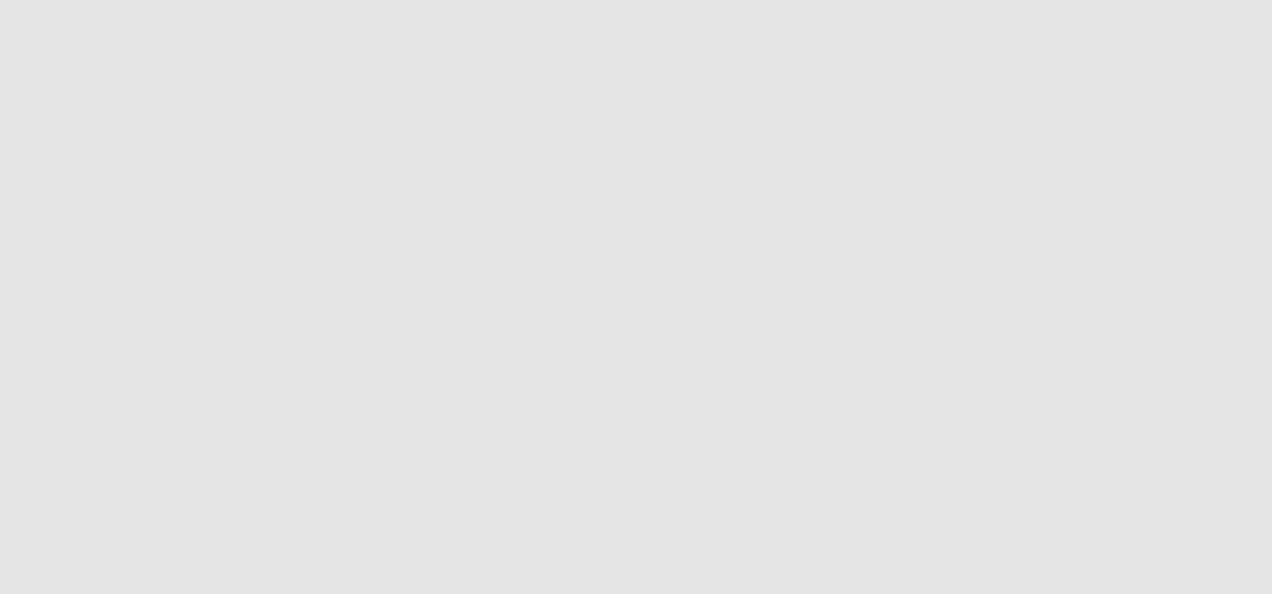 scroll, scrollTop: 0, scrollLeft: 0, axis: both 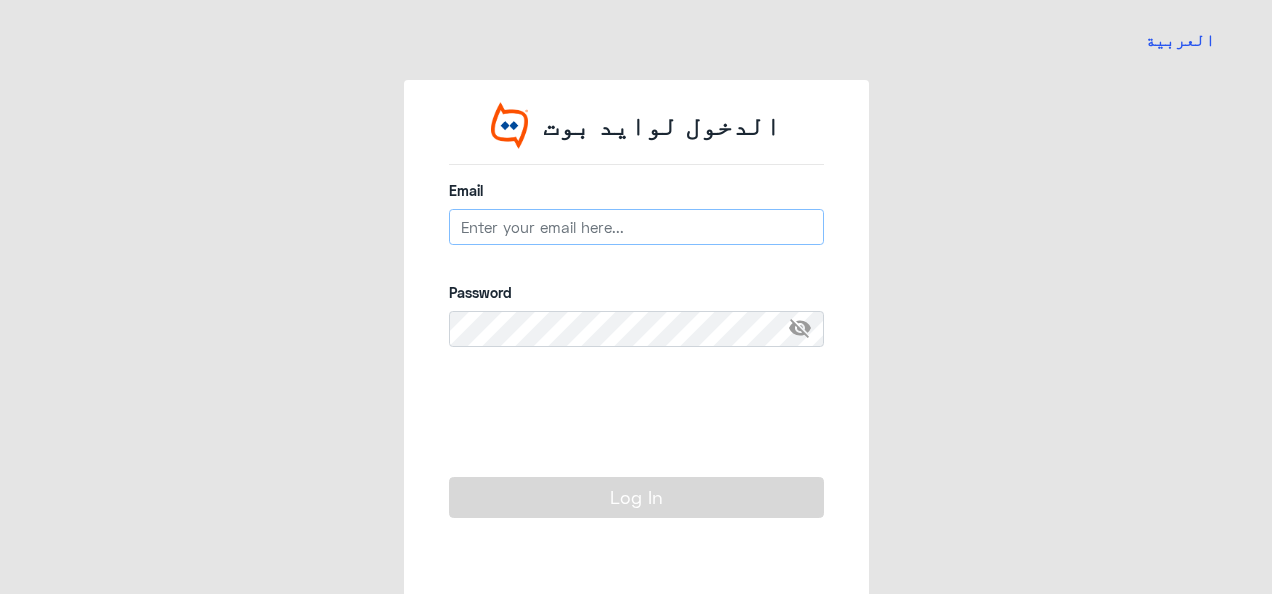 type on "[EMAIL]" 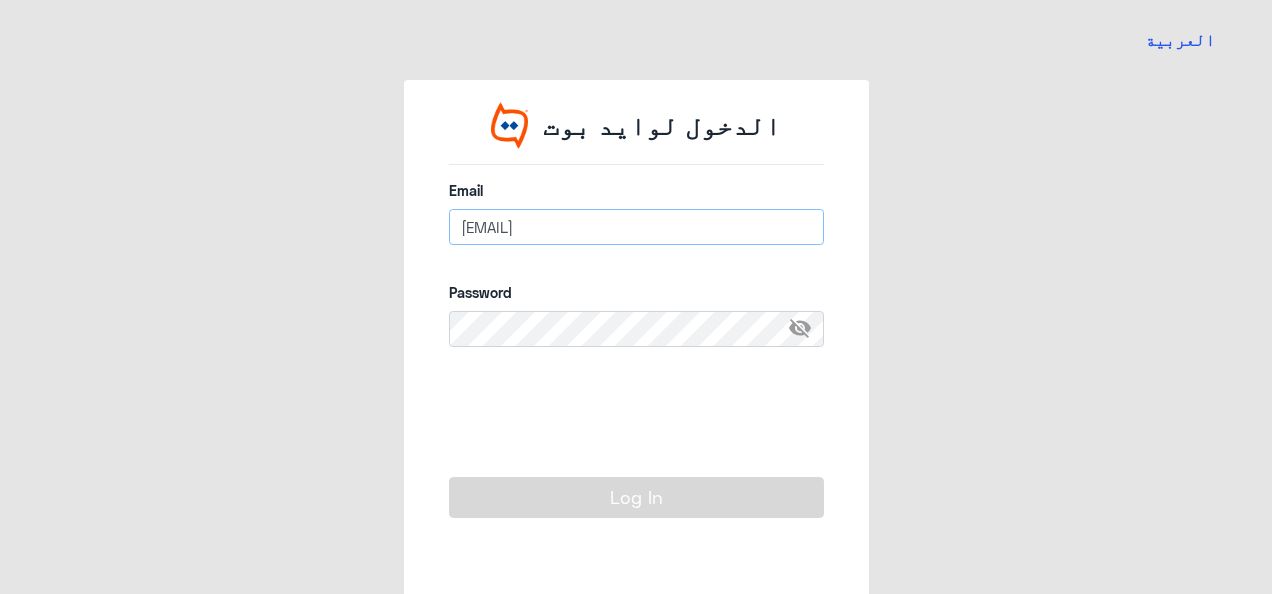 click on "[EMAIL]" at bounding box center (636, 227) 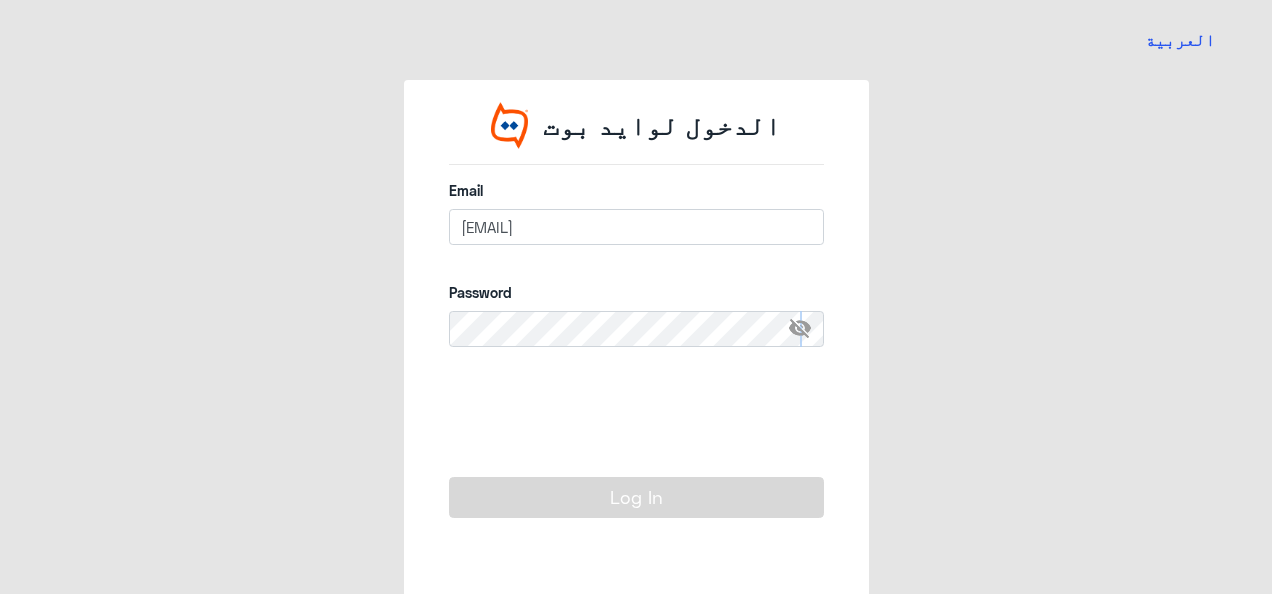 click on "visibility_off" at bounding box center (806, 329) 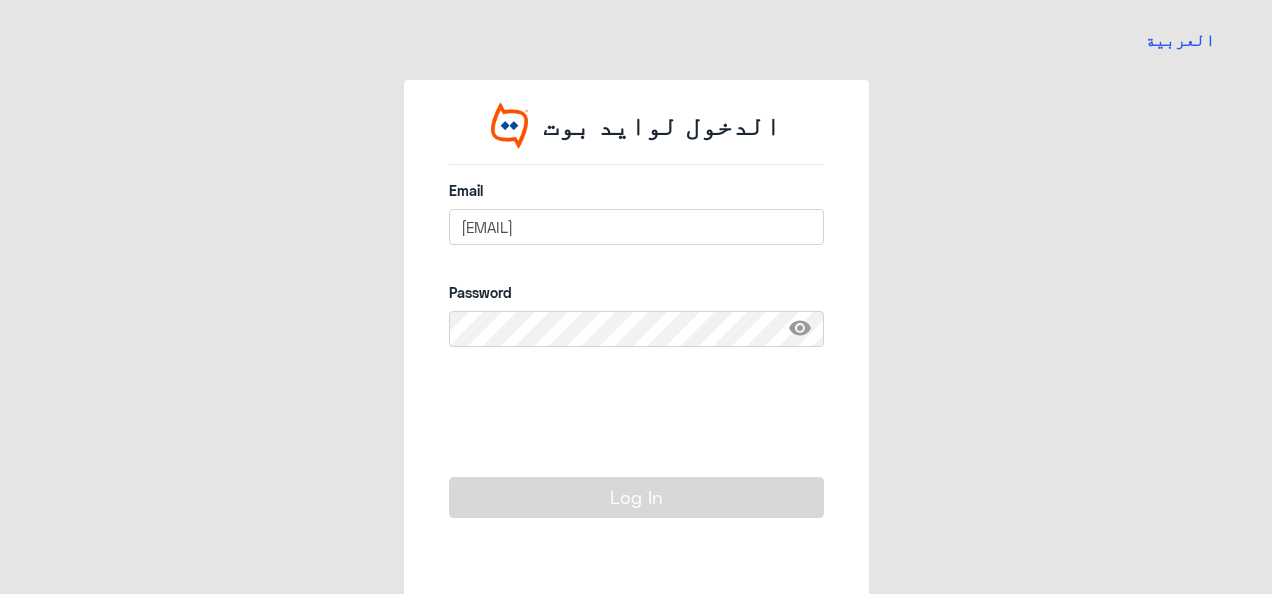 click on "visibility" at bounding box center [806, 329] 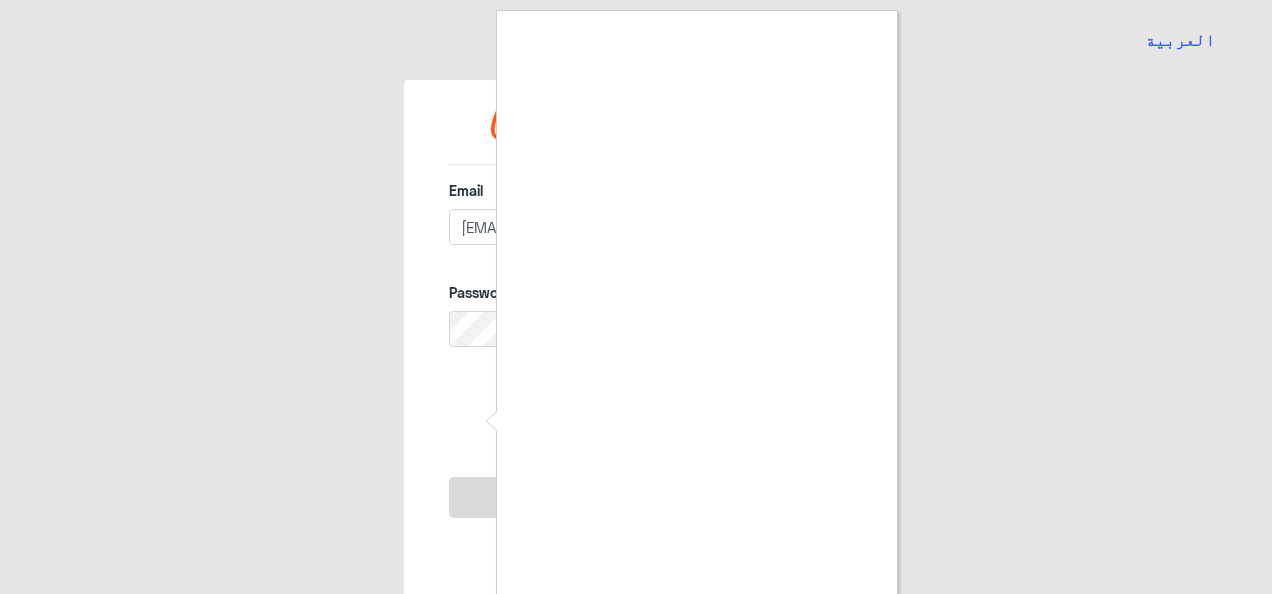 scroll, scrollTop: 0, scrollLeft: 0, axis: both 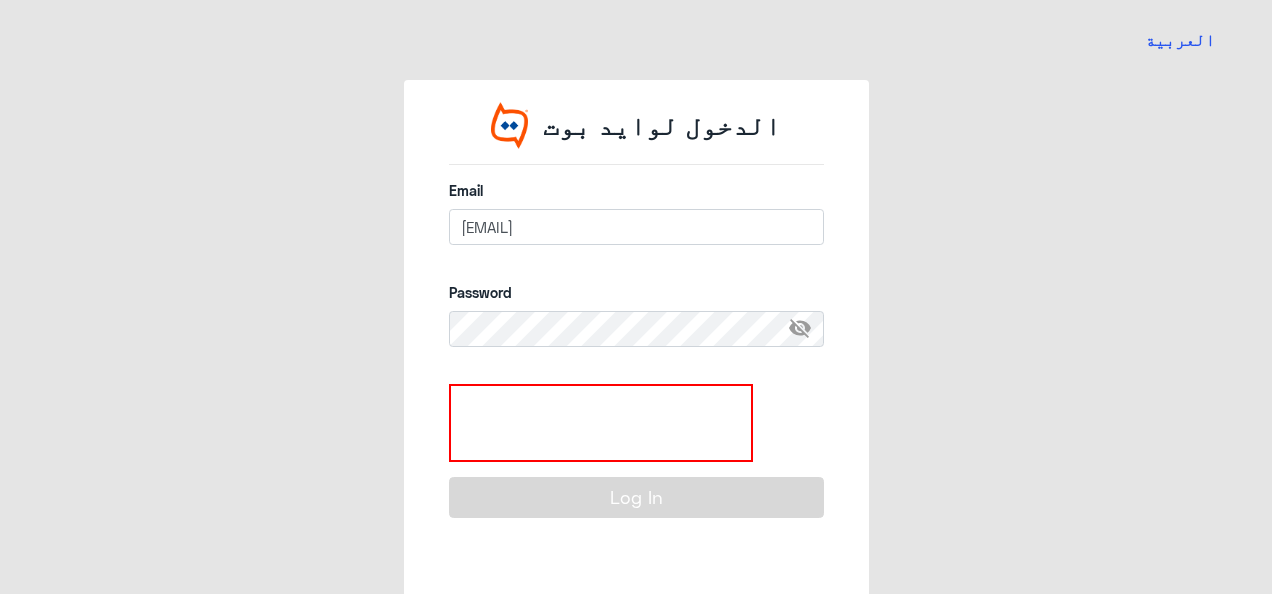 click at bounding box center (601, 423) 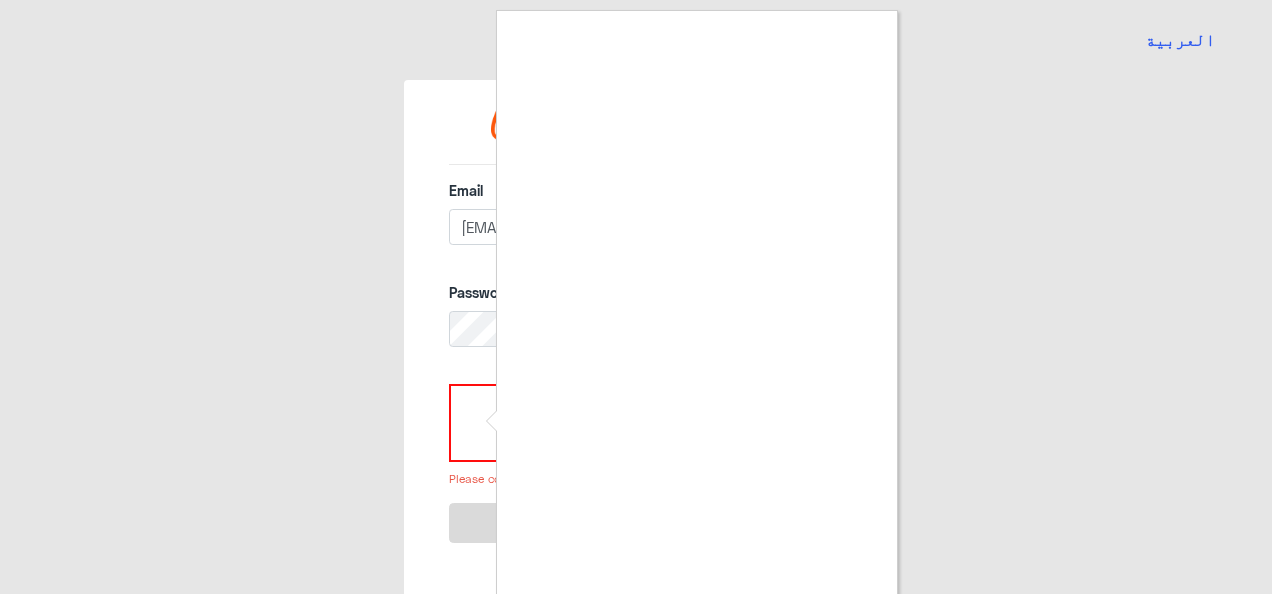 scroll, scrollTop: 12, scrollLeft: 0, axis: vertical 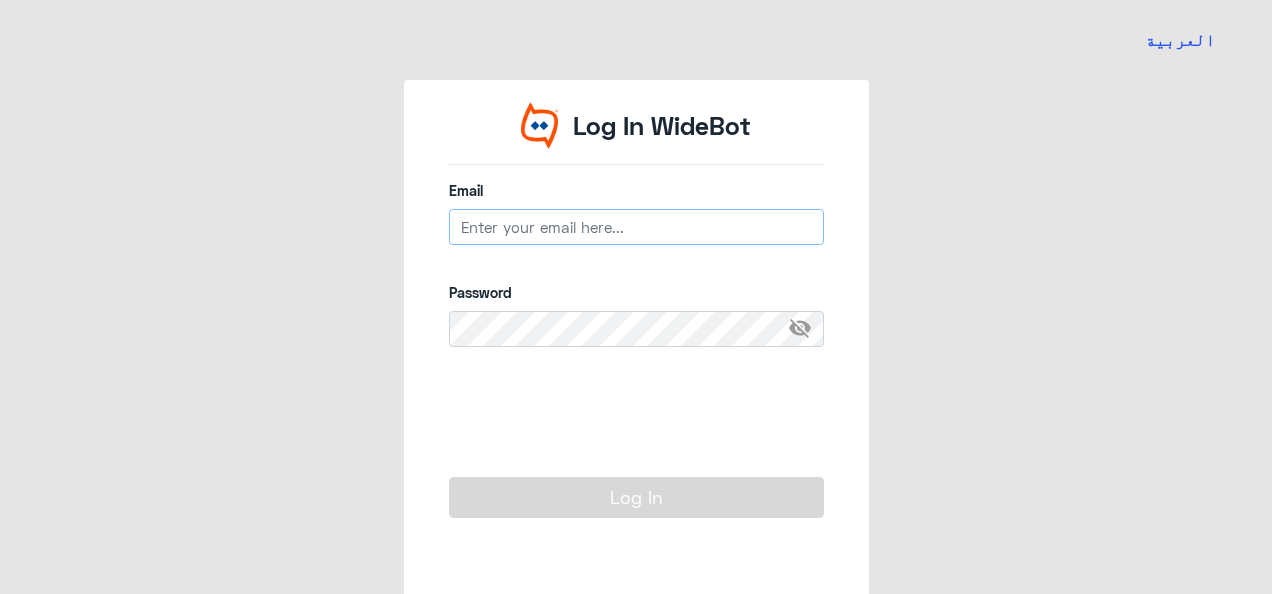 type on "[EMAIL]" 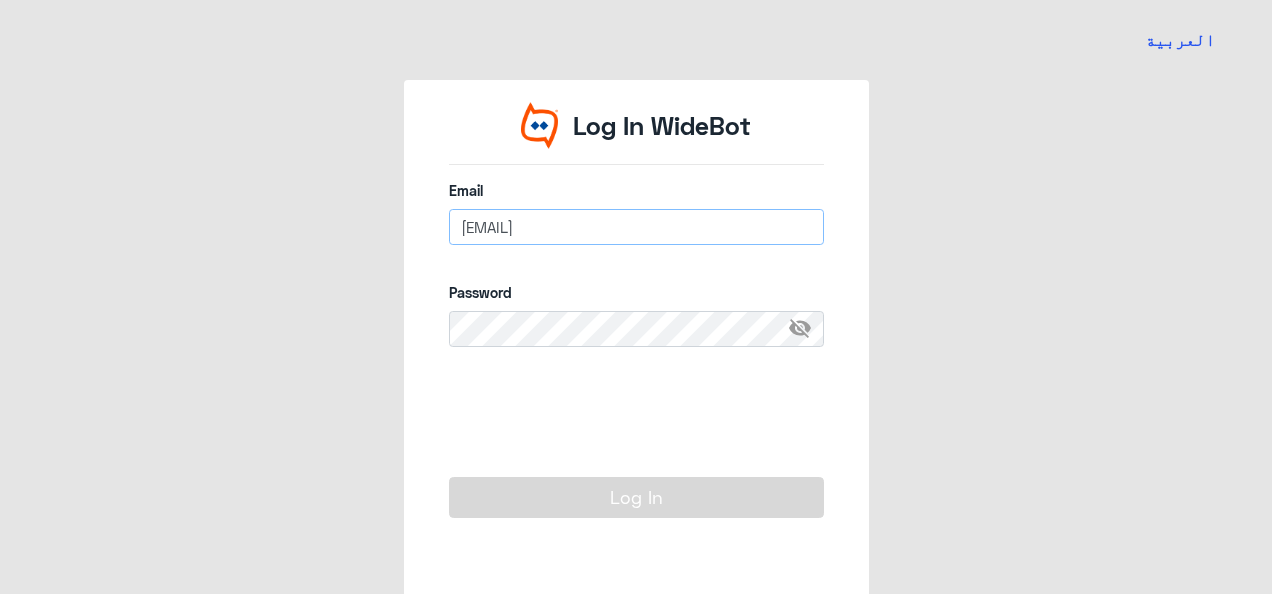 click on "[EMAIL]" at bounding box center (636, 227) 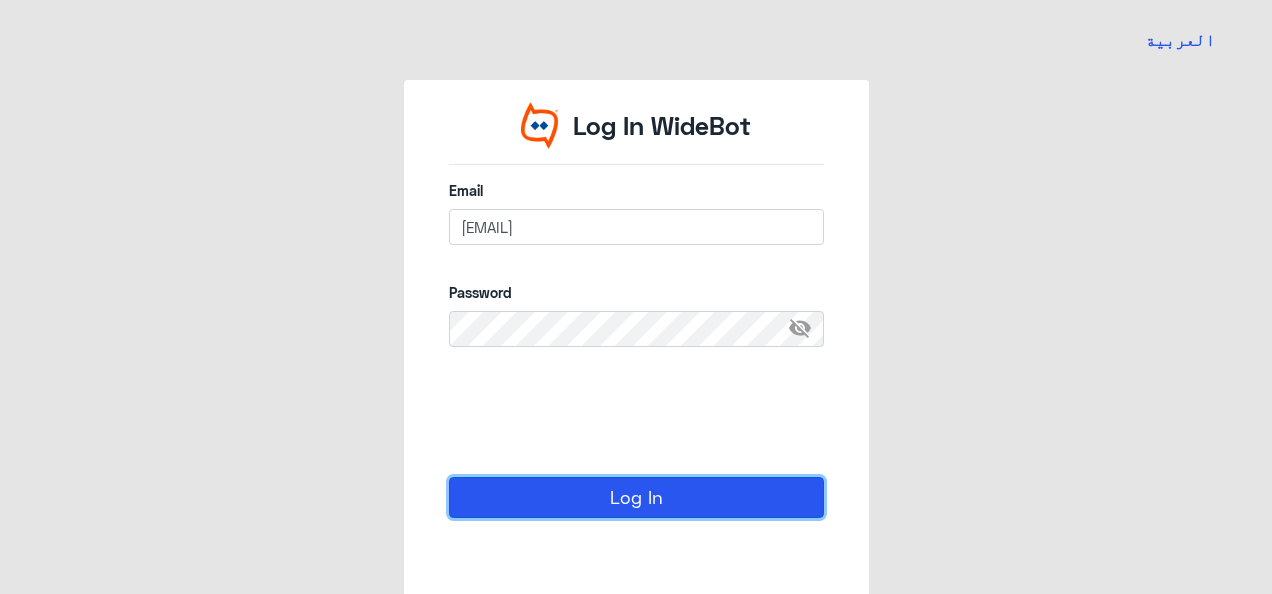 click on "Log In" at bounding box center [636, 497] 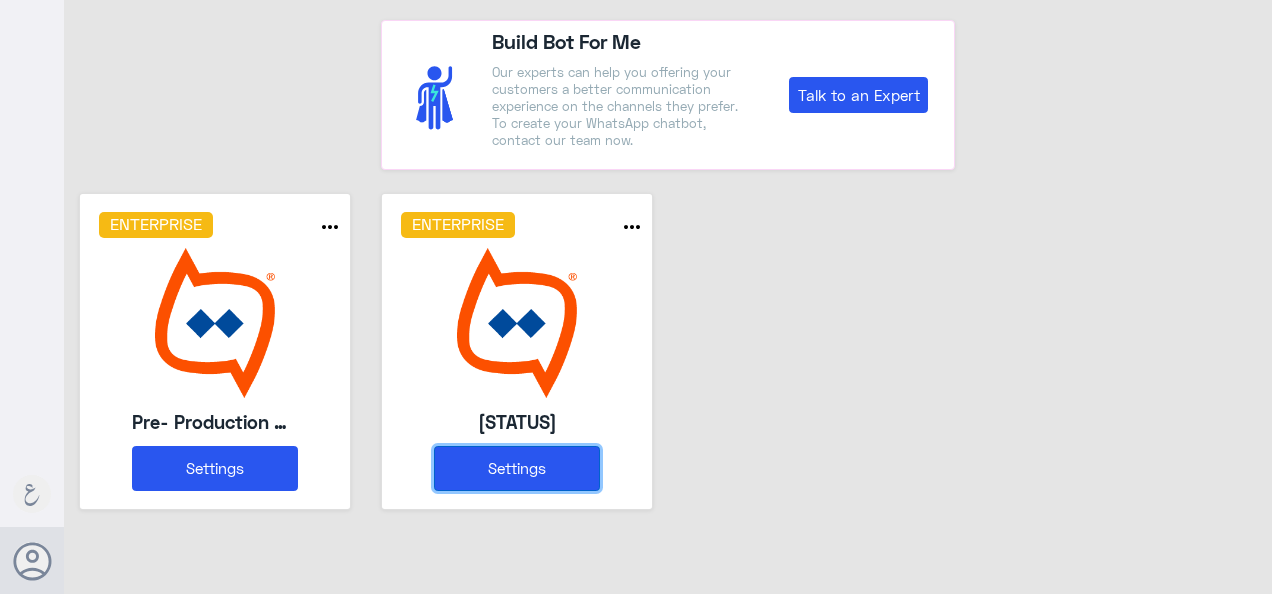 click on "Settings" at bounding box center (517, 468) 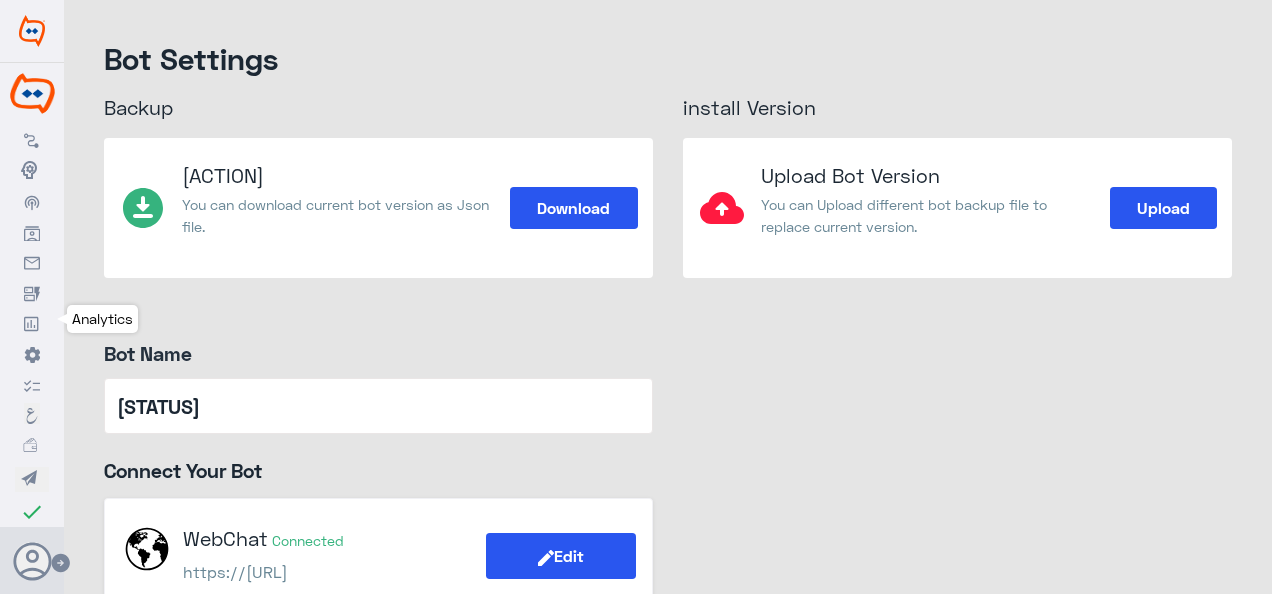 click at bounding box center [32, 324] 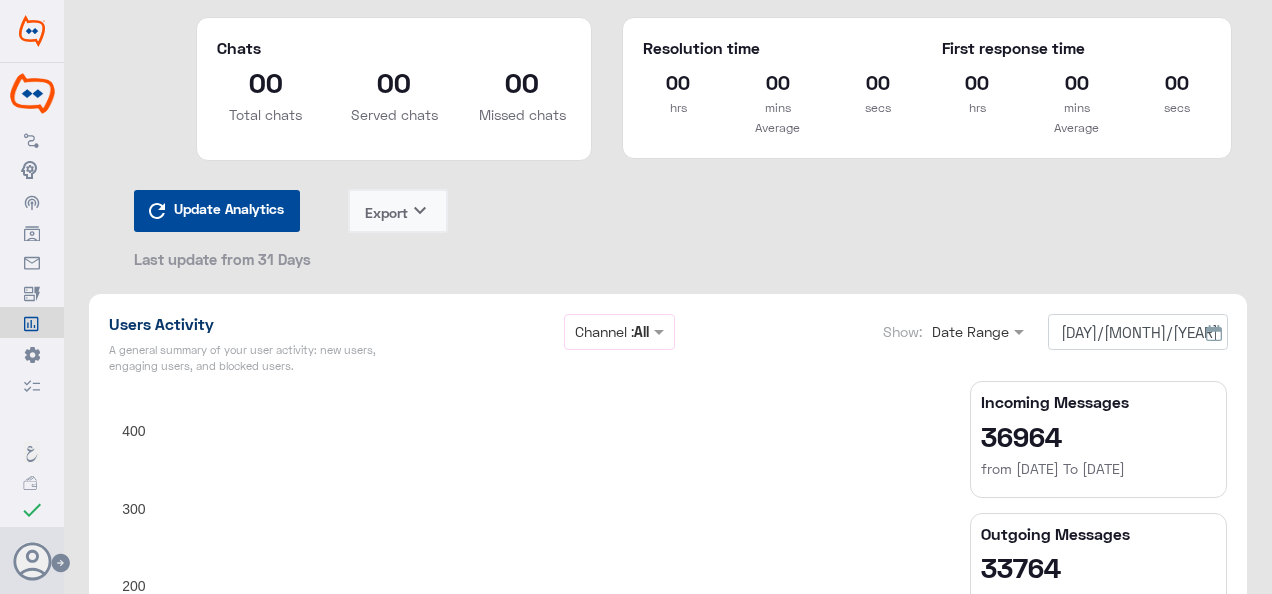 scroll, scrollTop: 200, scrollLeft: 0, axis: vertical 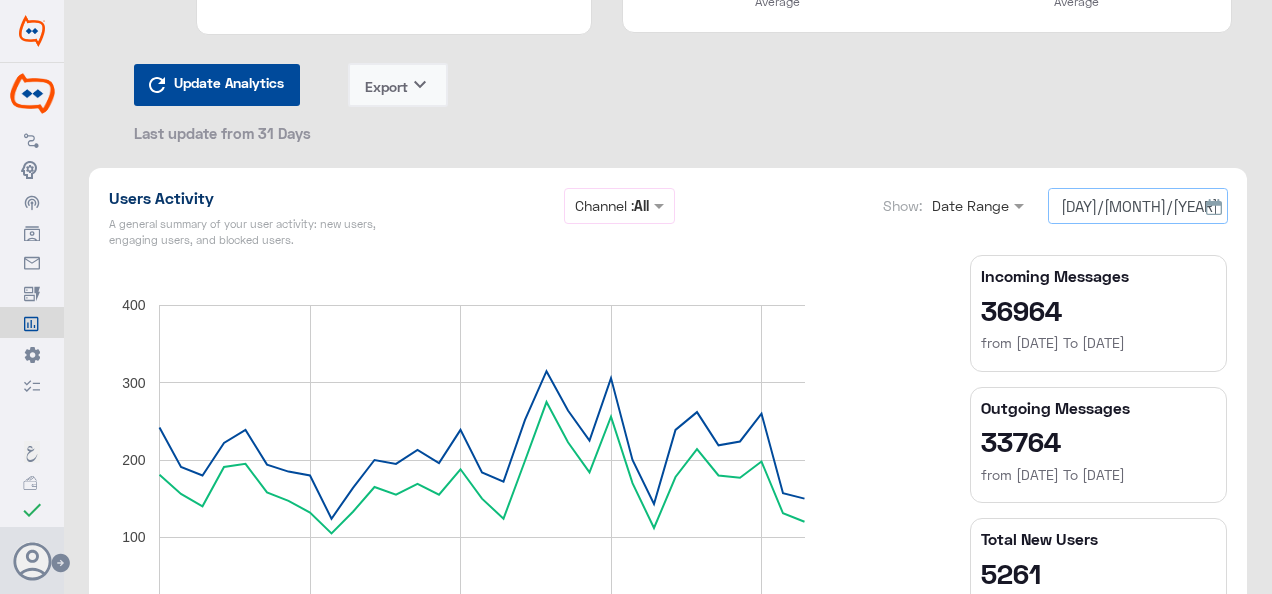 click on "[DAY]/[MONTH]/[YEAR] - [DAY]/[MONTH]/[YEAR]" at bounding box center (1138, 206) 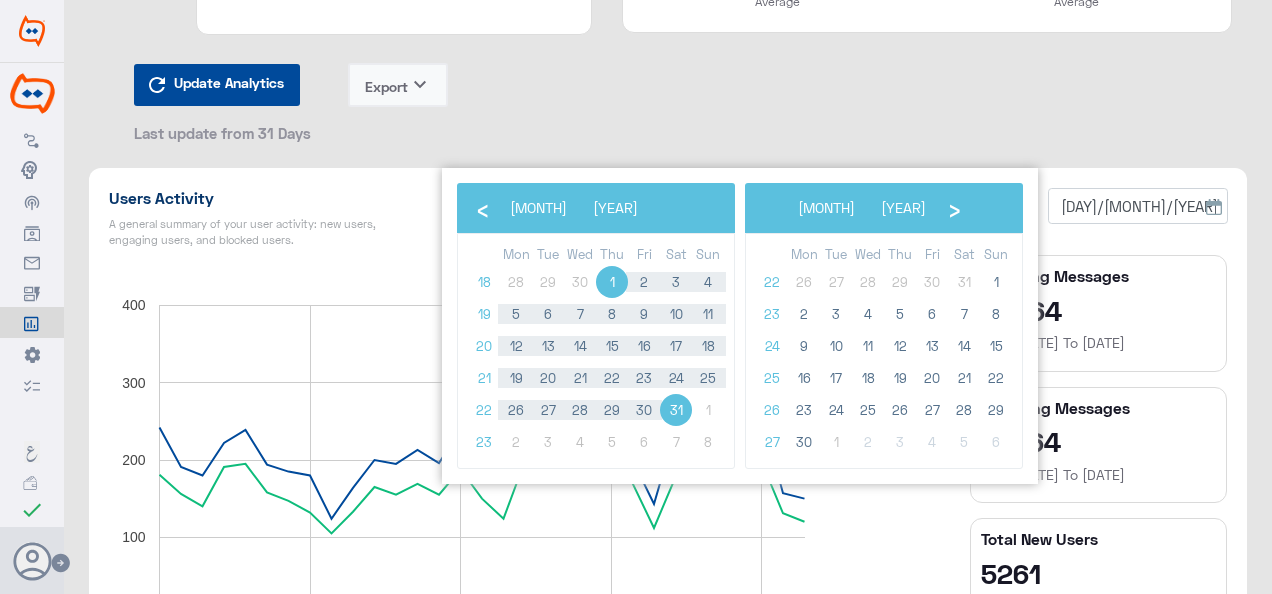click on "Update Analytics  Export   keyboard_arrow_down Last update from [NUMBER] Days" at bounding box center (736, 108) 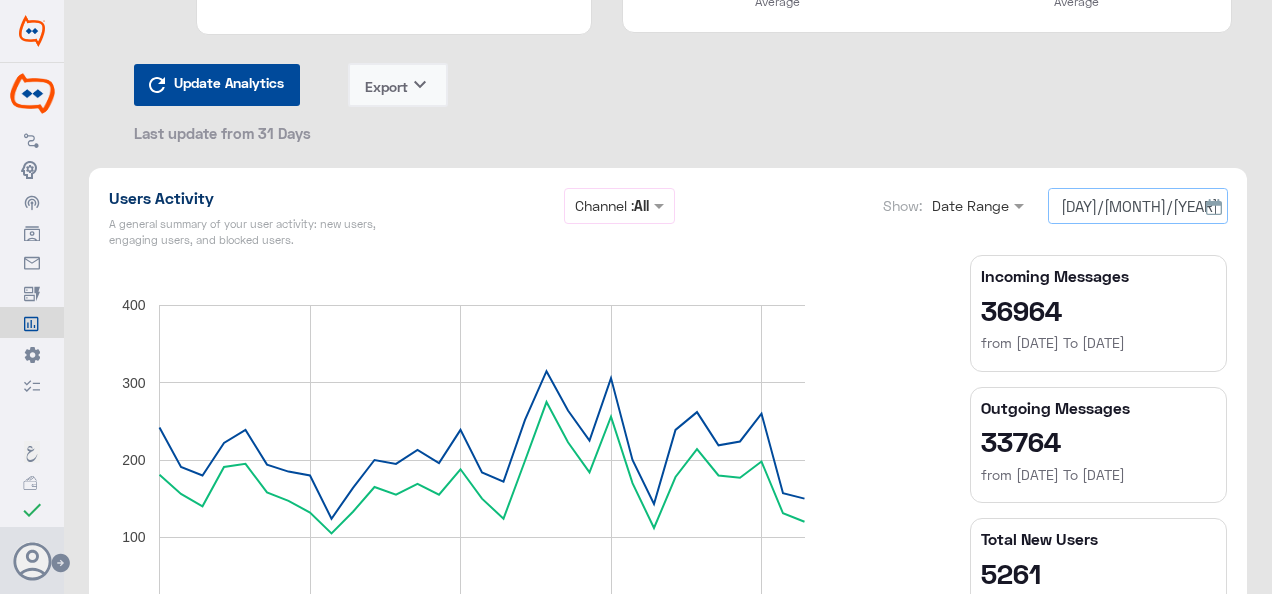 click on "[DAY]/[MONTH]/[YEAR] - [DAY]/[MONTH]/[YEAR]" at bounding box center (1138, 206) 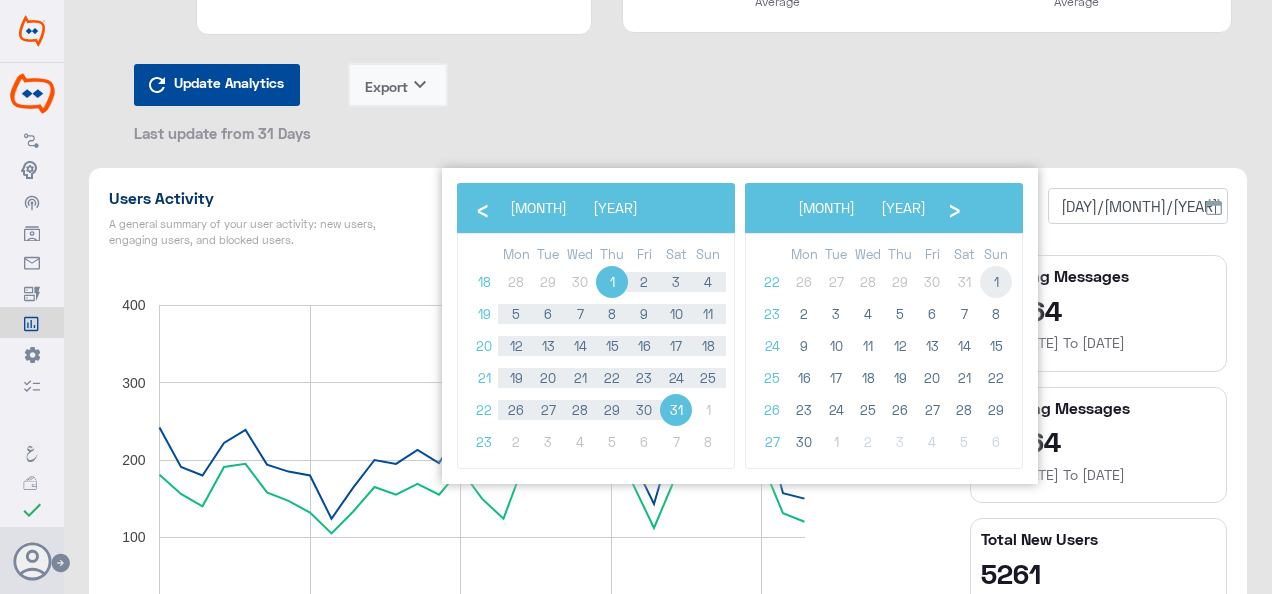 click on "1" at bounding box center [996, 282] 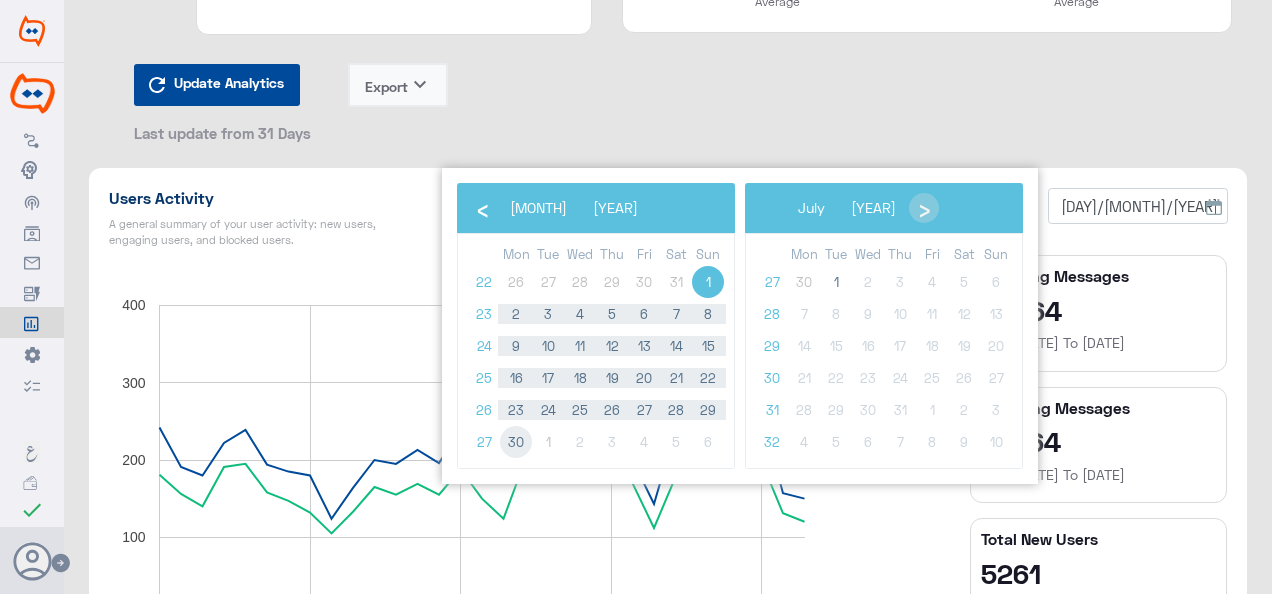 click on "30" at bounding box center [516, 442] 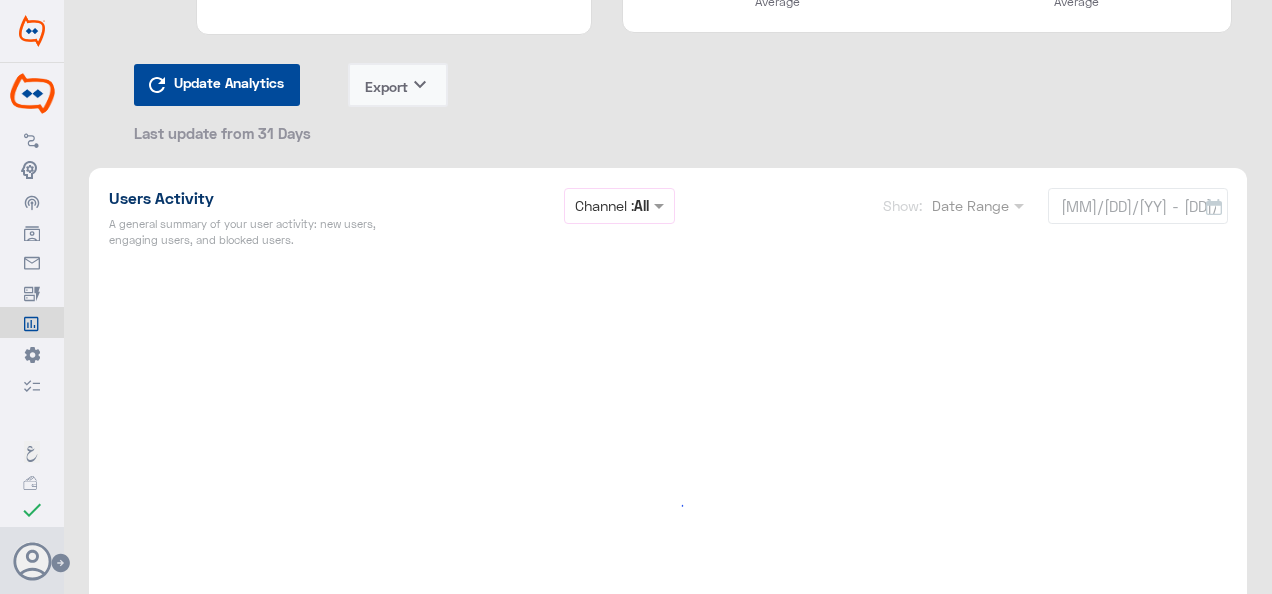 click on "Users Activity  A general summary of your user activity: new users, engaging users, and blocked users.   Channel  Channel :  All Show:  × Date Range [DATE] - [DATE]" at bounding box center [668, 221] 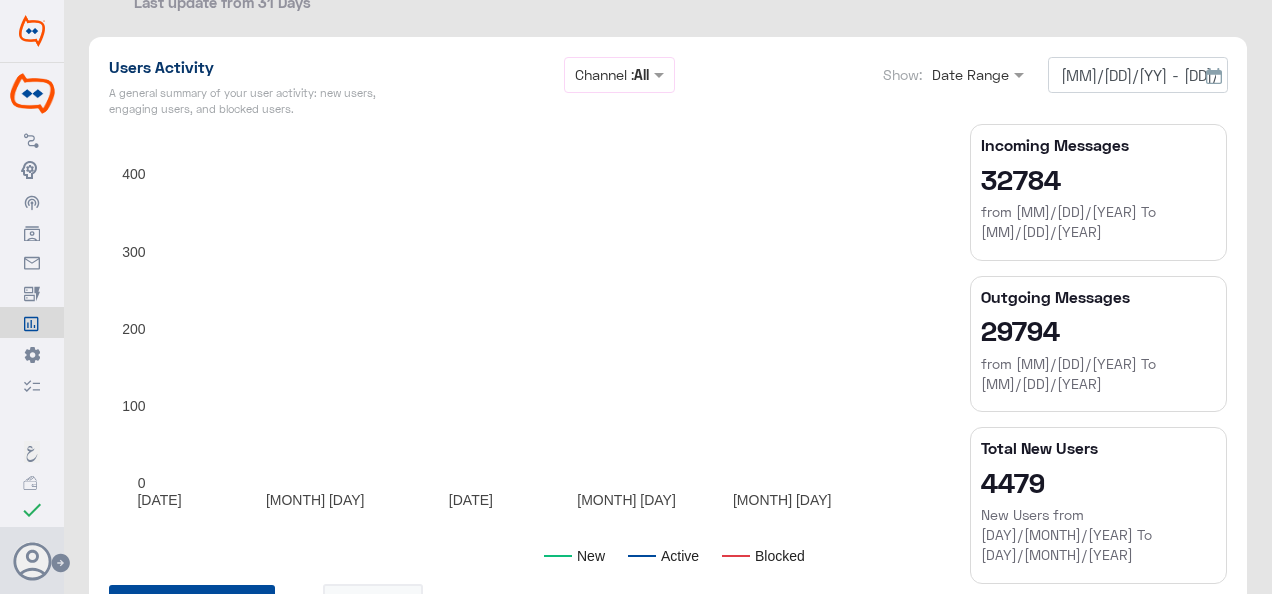 scroll, scrollTop: 300, scrollLeft: 0, axis: vertical 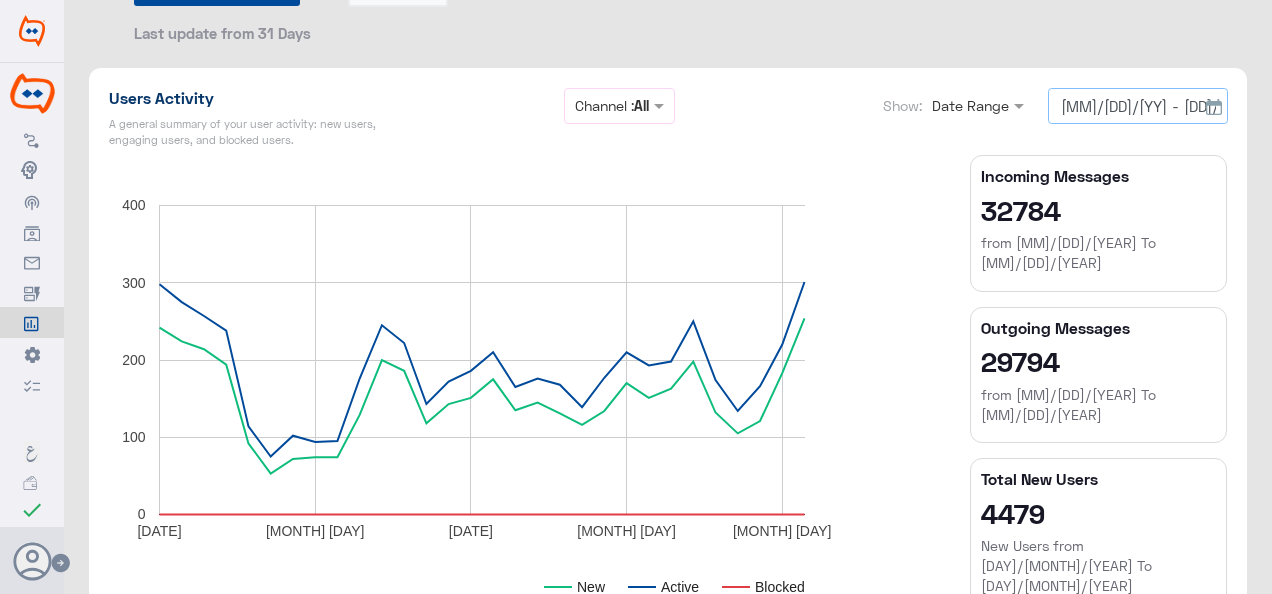 drag, startPoint x: 1146, startPoint y: 98, endPoint x: 1170, endPoint y: 117, distance: 30.610456 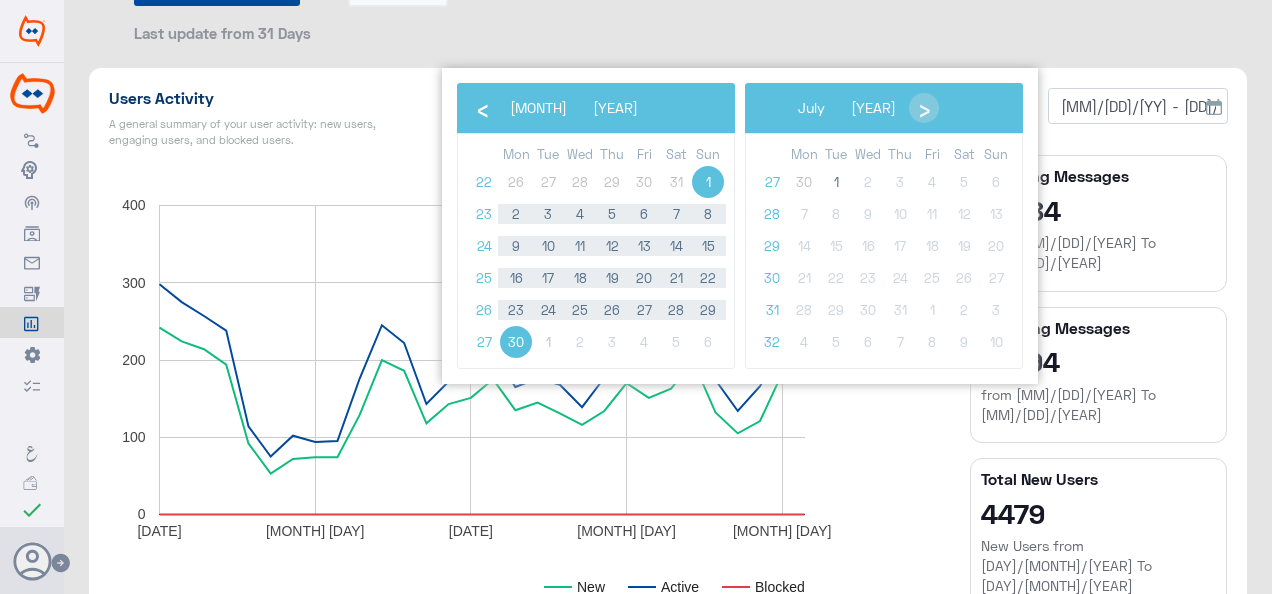click on "Users Activity  A general summary of your user activity: new users, engaging users, and blocked users.   Channel  Channel :  All Show:  × Date Range [DAY]/[MONTH]/[YEAR] - [DAY]/[MONTH]/[YEAR] New Active Blocked [MONTH] [DAY] [MONTH] [DAY] [MONTH] [DAY] [MONTH] [DAY] [MONTH] [DAY] 0 100 200 300 400 Date New Active Blocked [MONTH] [DAY], [YEAR] [NUMBER] [NUMBER] [NUMBER] [MONTH] [DAY], [YEAR] [NUMBER] [NUMBER] [NUMBER] [MONTH] [DAY], [YEAR] [NUMBER] [NUMBER] [NUMBER] [MONTH] [DAY], [YEAR] [NUMBER] [NUMBER] [NUMBER] [MONTH] [DAY], [YEAR] [NUMBER] [NUMBER] [NUMBER] [MONTH] [DAY], [YEAR] [NUMBER] [NUMBER] [NUMBER] [MONTH] [DAY], [YEAR] [NUMBER] [NUMBER] [NUMBER] [MONTH] [DAY], [YEAR] [NUMBER] [NUMBER] [NUMBER] [MONTH] [DAY], [YEAR] [NUMBER] [NUMBER] [NUMBER] [MONTH] [DAY], [YEAR] [NUMBER] [NUMBER] [NUMBER] [MONTH] [DAY], [YEAR] [NUMBER] [NUMBER] [NUMBER] [MONTH] [DAY], [YEAR] [NUMBER] [NUMBER] [NUMBER] [MONTH] [DAY], [YEAR] [NUMBER] [NUMBER] [NUMBER] [MONTH] [DAY], [YEAR] [NUMBER] [NUMBER] [NUMBER] [MONTH] [DAY], [YEAR] [NUMBER] [NUMBER] [NUMBER] [MONTH] [DAY], [YEAR] [NUMBER] [NUMBER] [NUMBER] [MONTH] [DAY], [YEAR] [NUMBER] [NUMBER] [NUMBER] [MONTH] [DAY], [YEAR] [NUMBER] [NUMBER] [NUMBER] [MONTH] [DAY], [YEAR] [NUMBER] [NUMBER] [NUMBER] [MONTH] [DAY], [YEAR] [NUMBER] [NUMBER] [NUMBER] [MONTH] [DAY], [YEAR] [NUMBER] [NUMBER] [NUMBER] [MONTH] [DAY], [YEAR] [NUMBER] [NUMBER] [NUMBER] [MONTH] [DAY], [YEAR] [NUMBER] [NUMBER] [NUMBER] [MONTH] [DAY], [YEAR] [NUMBER] [NUMBER] [NUMBER] [MONTH] [DAY], [YEAR] [NUMBER] [NUMBER] [NUMBER] [MONTH] [DAY], [YEAR] [NUMBER] [NUMBER] [NUMBER] [MONTH] [DAY], [YEAR] [NUMBER] [NUMBER] [NUMBER] [MONTH] [DAY], [YEAR] [NUMBER] [NUMBER] [NUMBER] Blocked Update Analytics  Export   keyboard_arrow_down Last update from [NUMBER] Minutes" at bounding box center [668, 424] 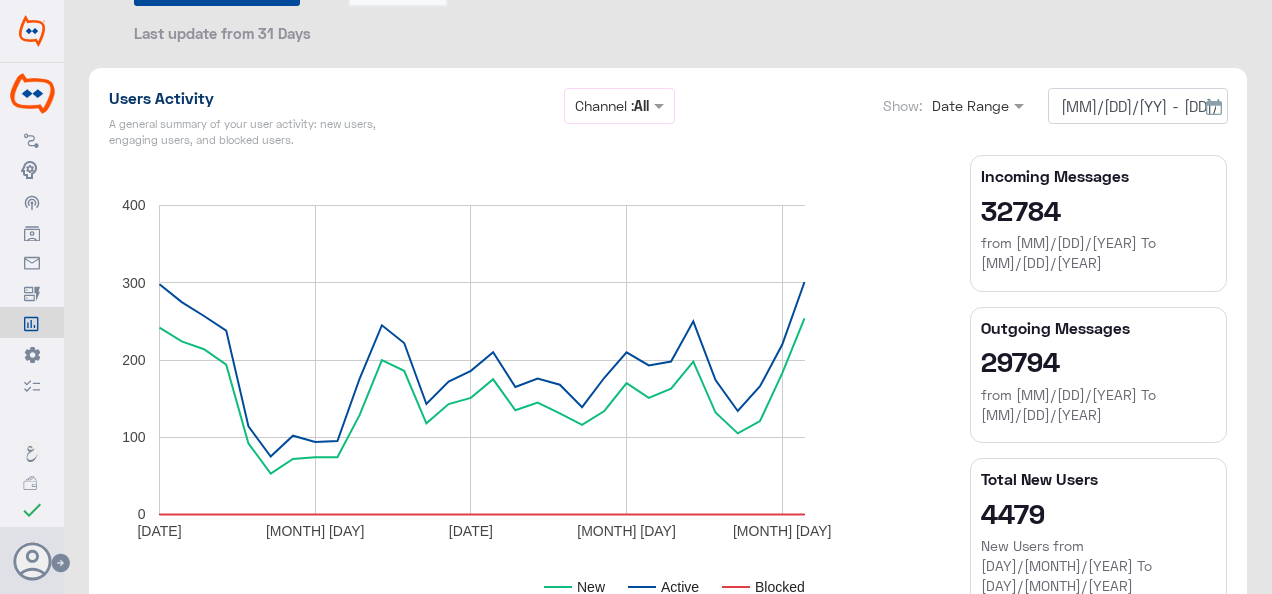 drag, startPoint x: 1052, startPoint y: 208, endPoint x: 979, endPoint y: 210, distance: 73.02739 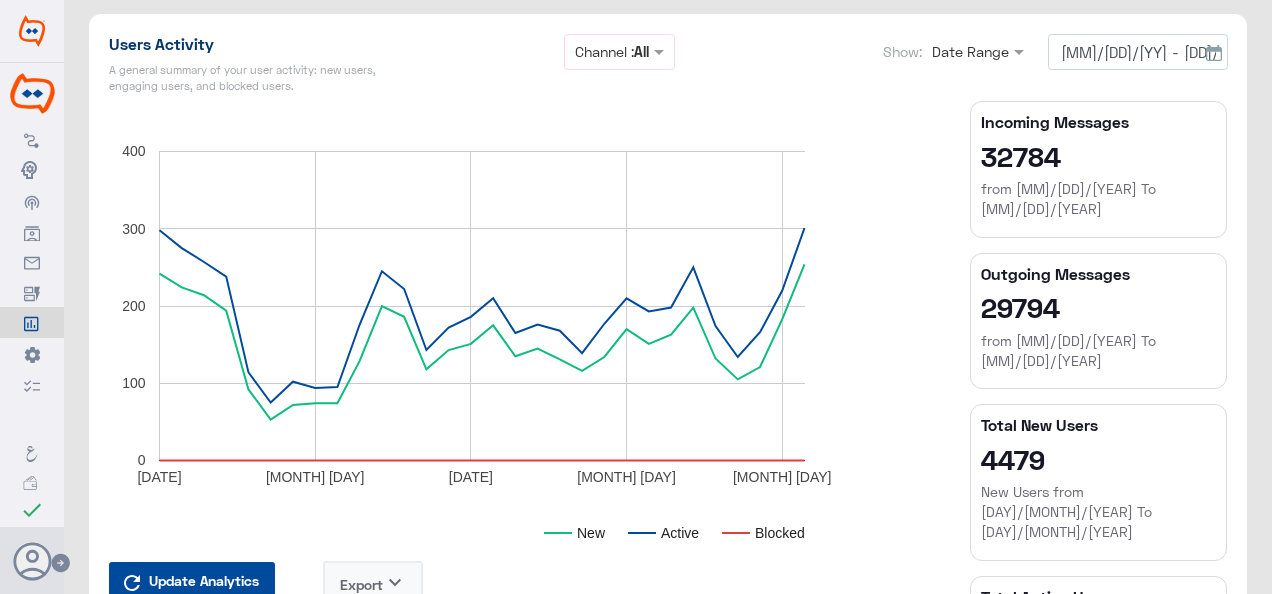 scroll, scrollTop: 400, scrollLeft: 0, axis: vertical 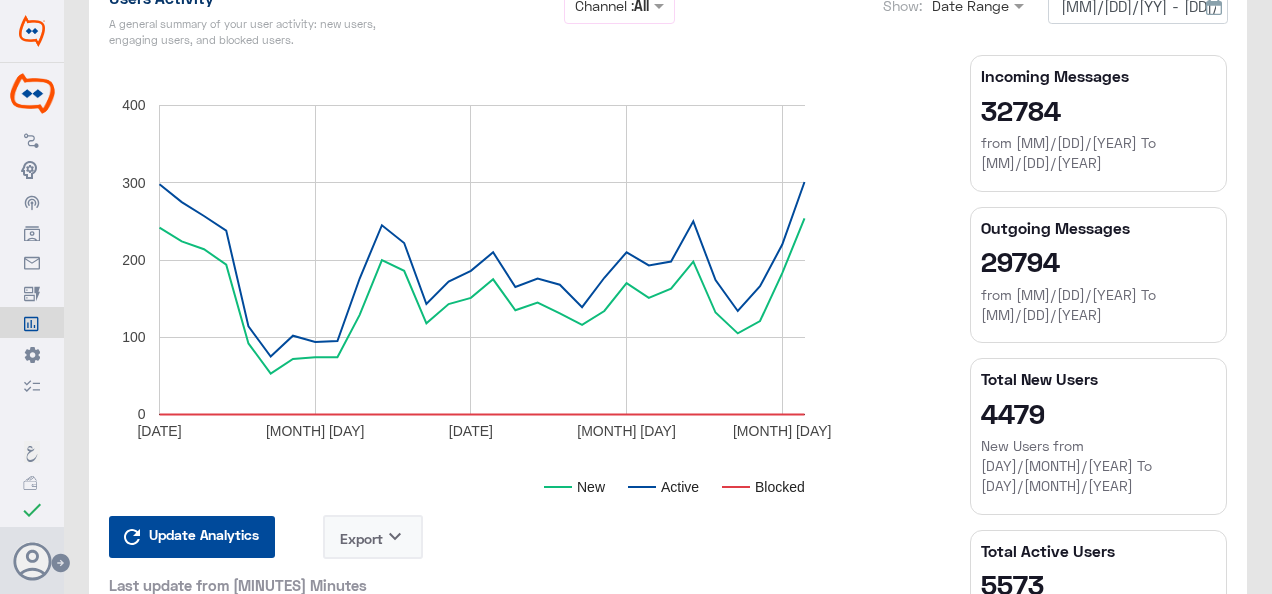 drag, startPoint x: 1039, startPoint y: 524, endPoint x: 972, endPoint y: 516, distance: 67.47592 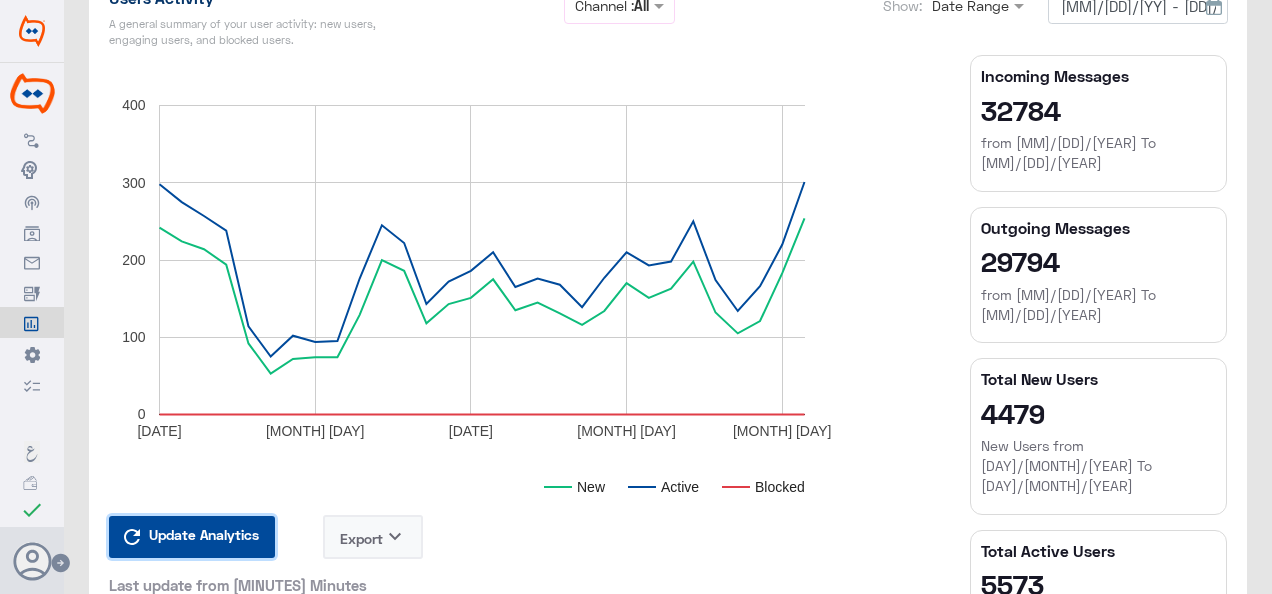 type 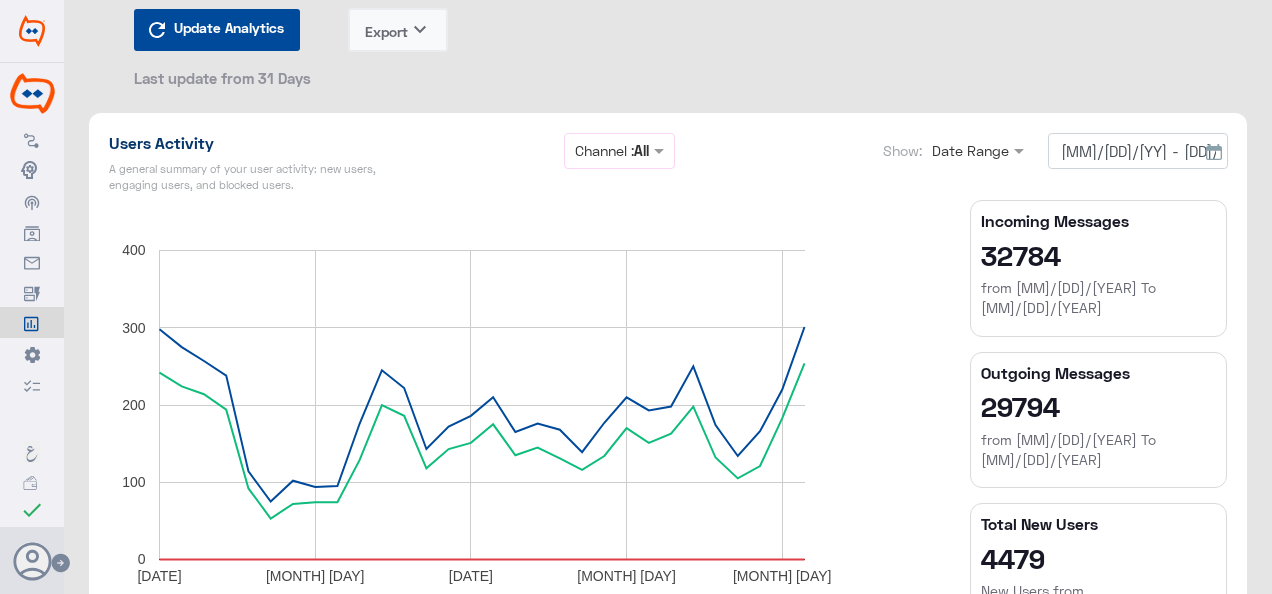 scroll, scrollTop: 0, scrollLeft: 0, axis: both 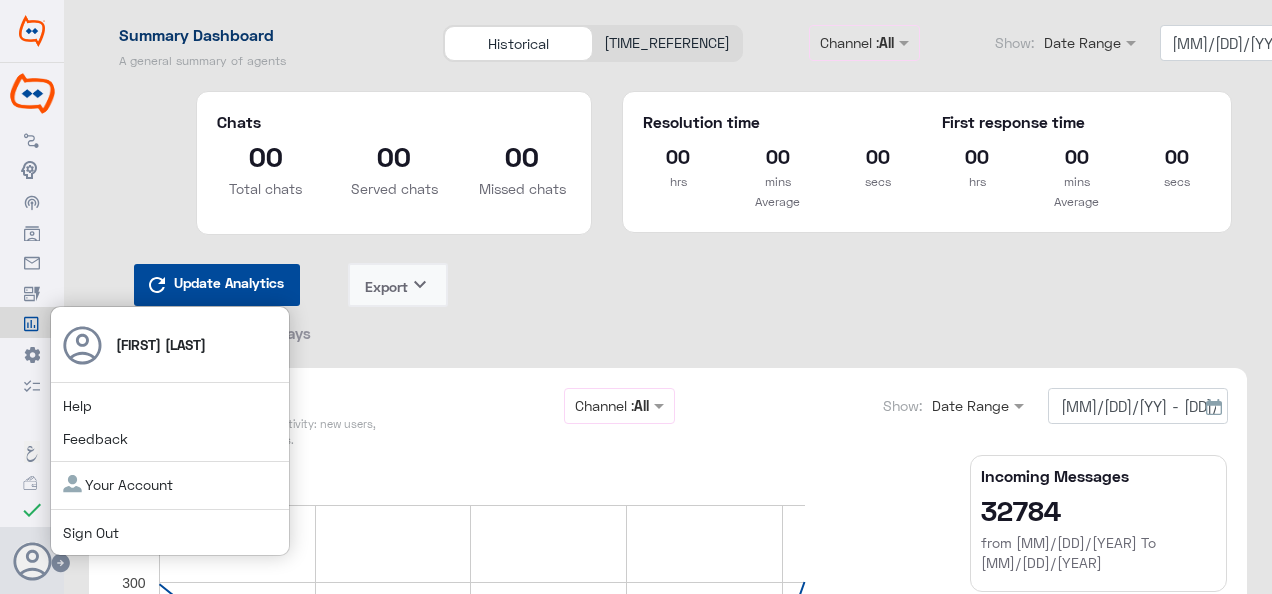 click on "Sign Out" at bounding box center (77, 405) 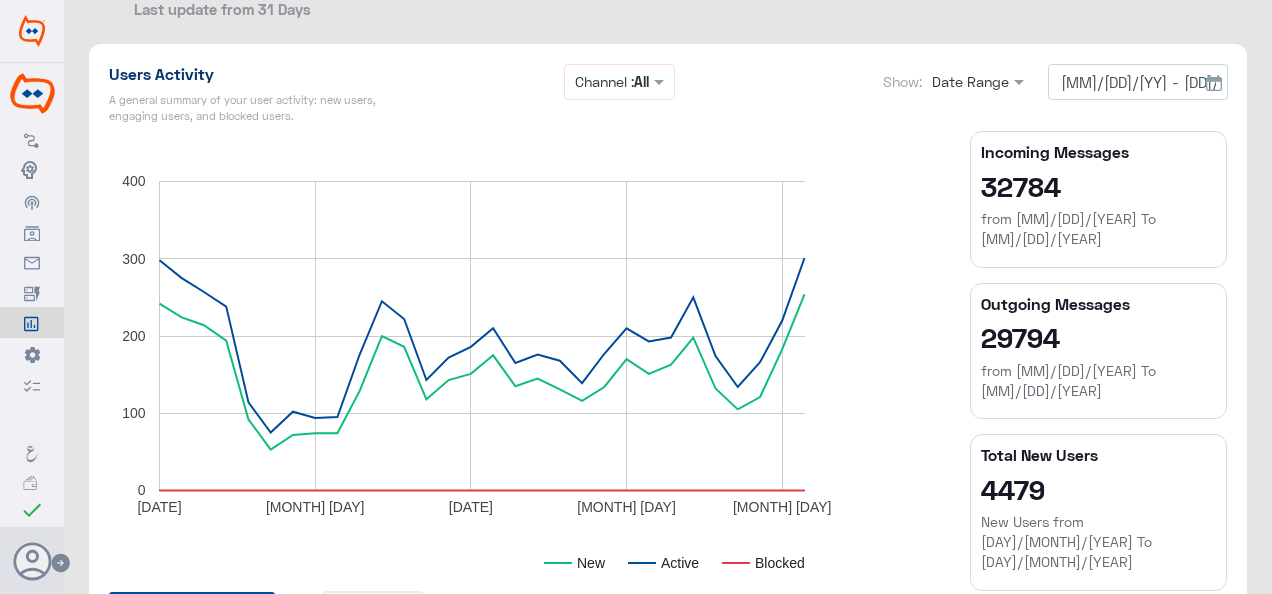 scroll, scrollTop: 300, scrollLeft: 0, axis: vertical 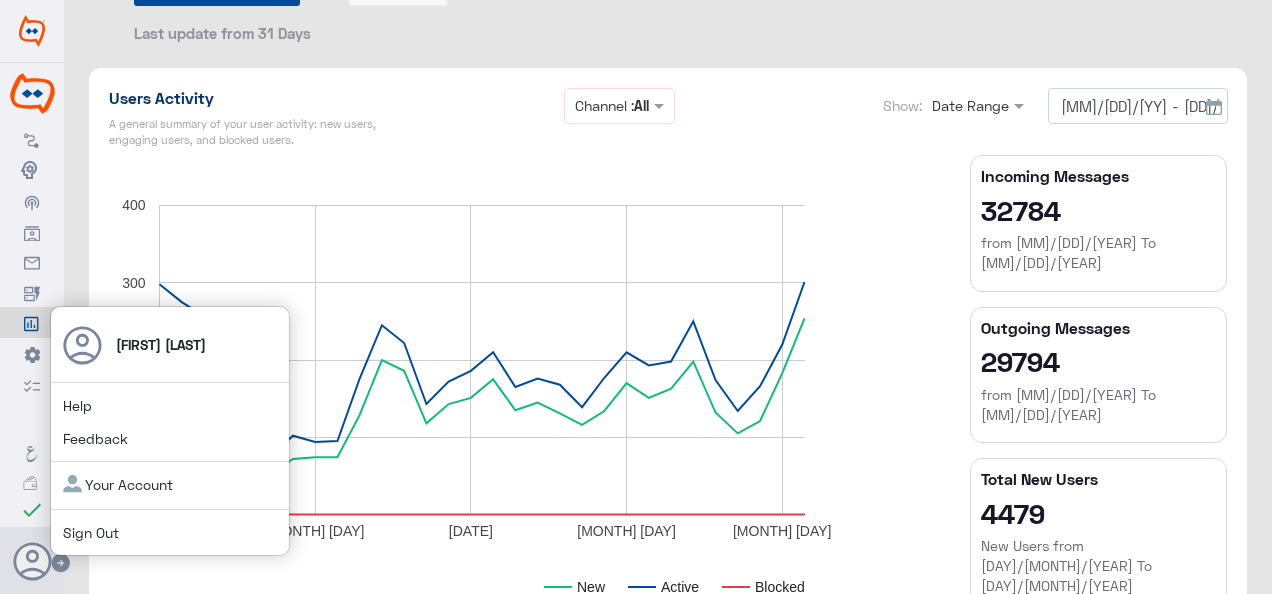 click at bounding box center [61, 563] 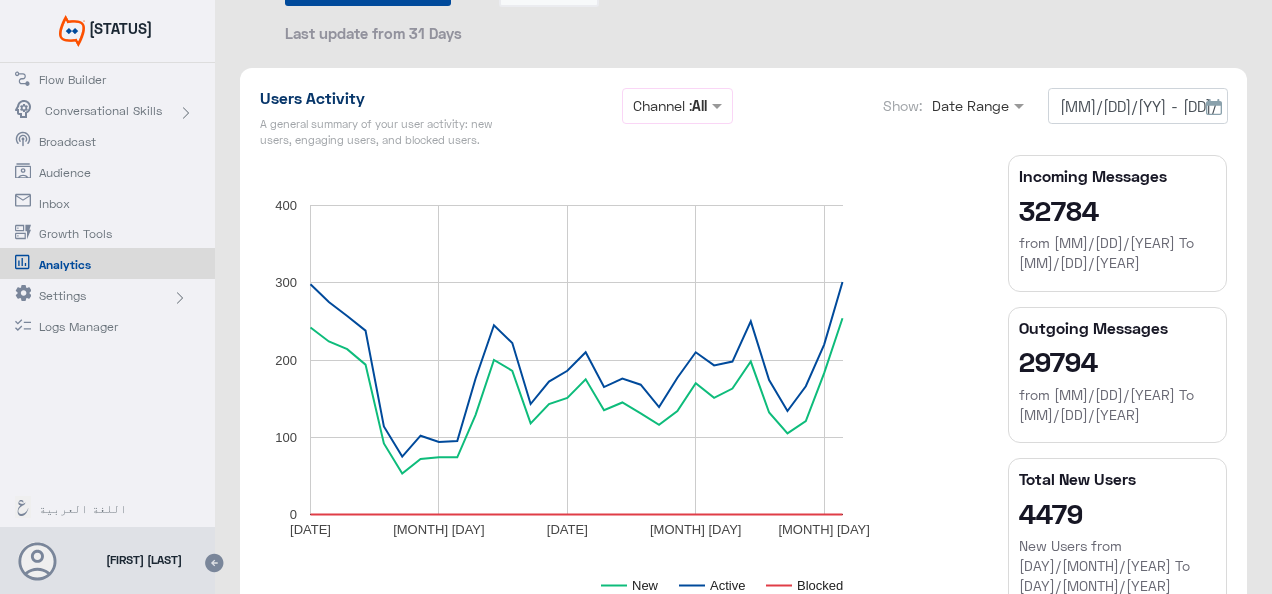 click at bounding box center (38, 562) 